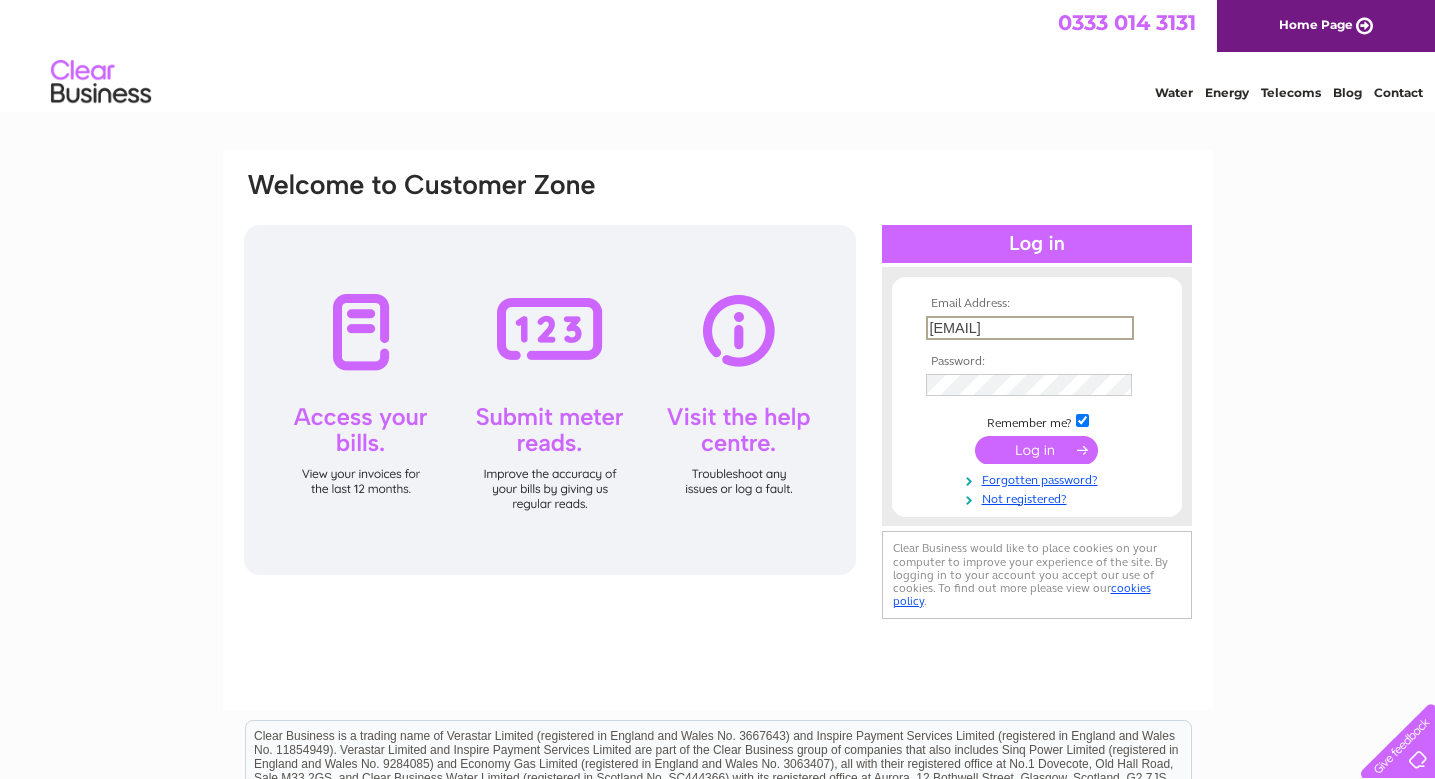 scroll, scrollTop: 0, scrollLeft: 0, axis: both 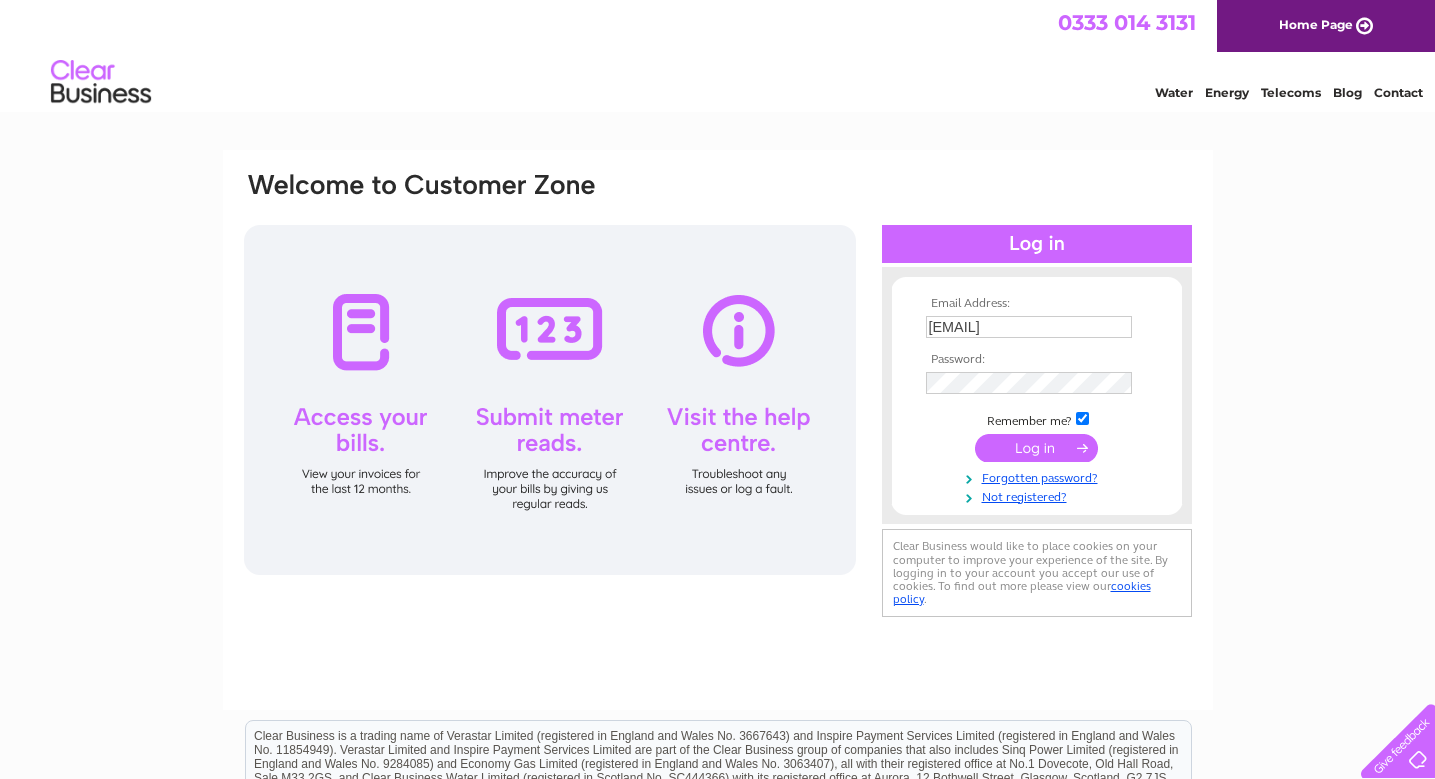 click at bounding box center (1036, 448) 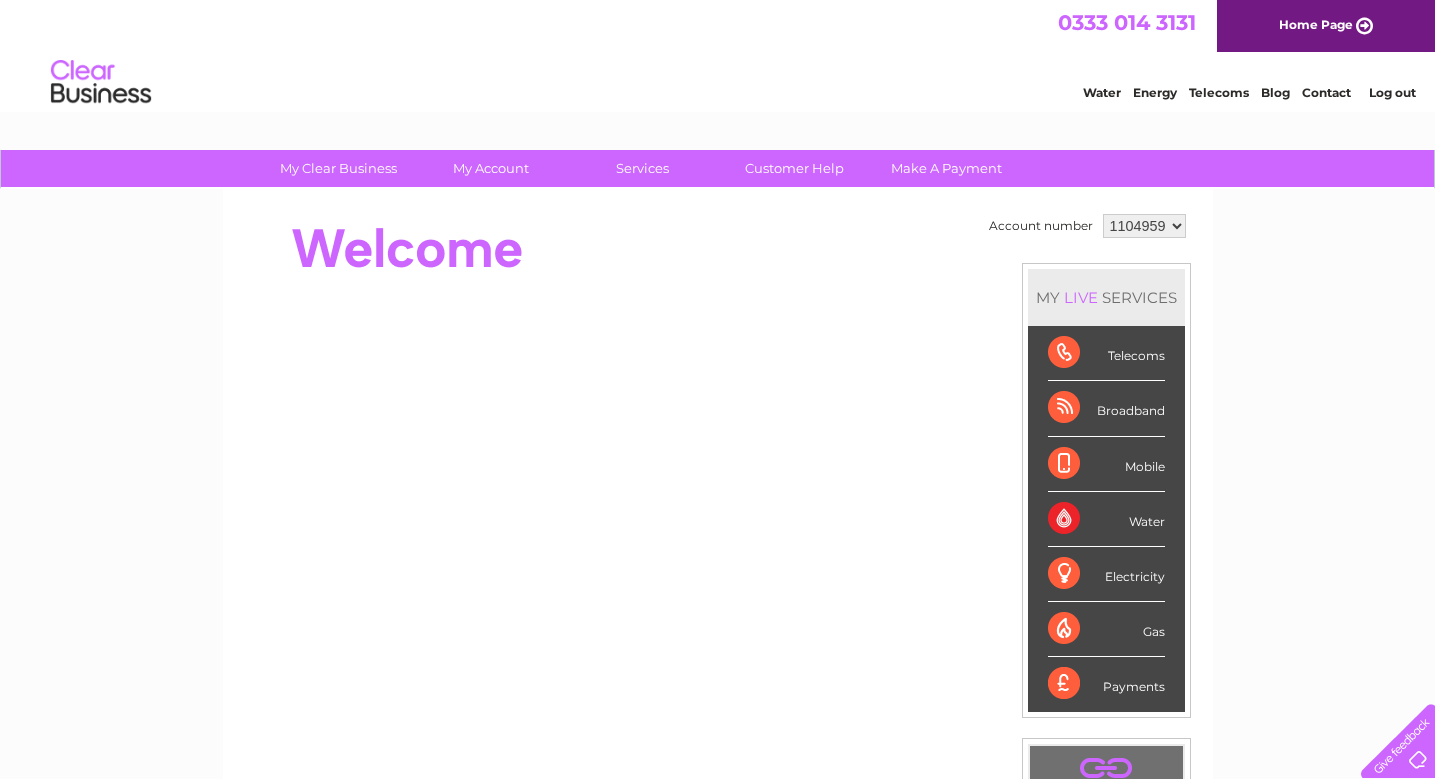 scroll, scrollTop: 0, scrollLeft: 0, axis: both 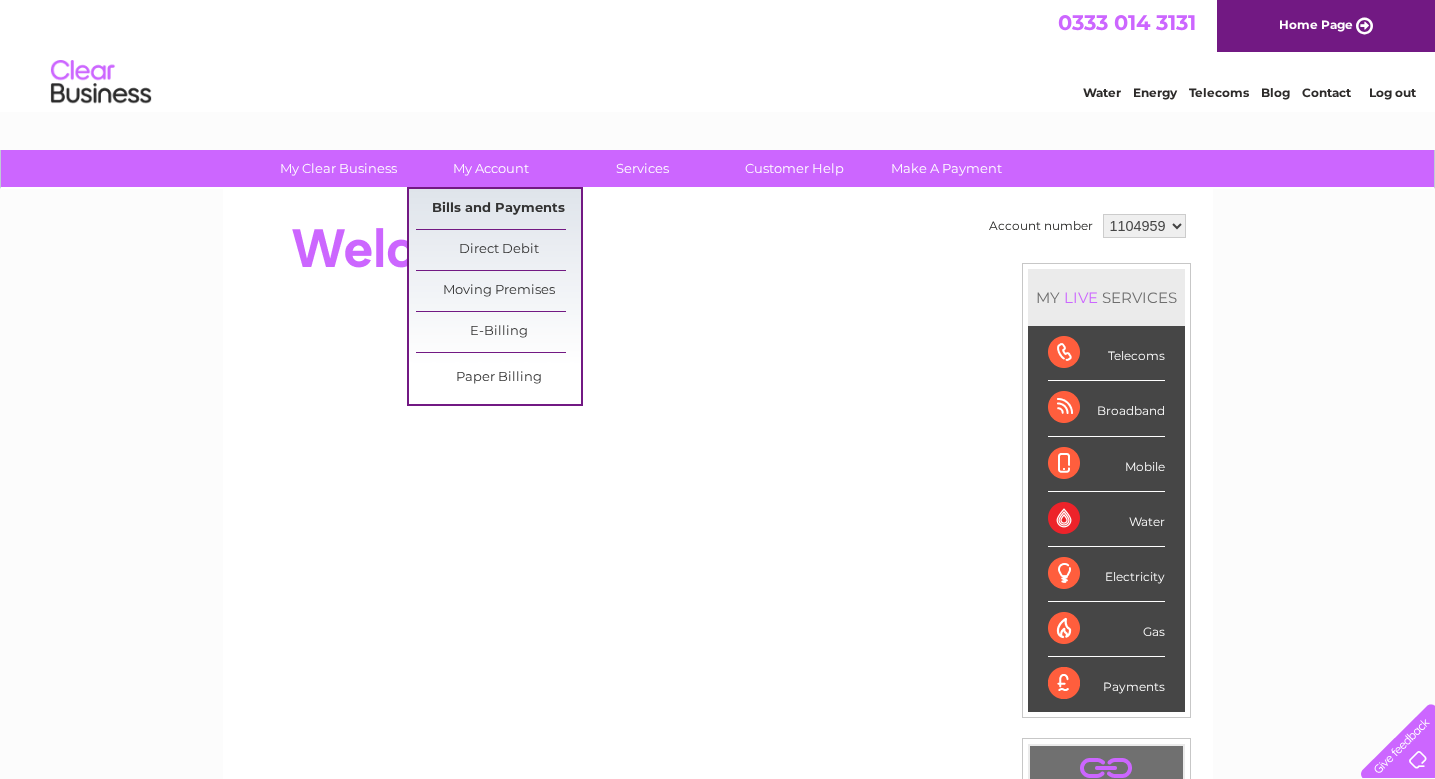 click on "Bills and Payments" at bounding box center (498, 209) 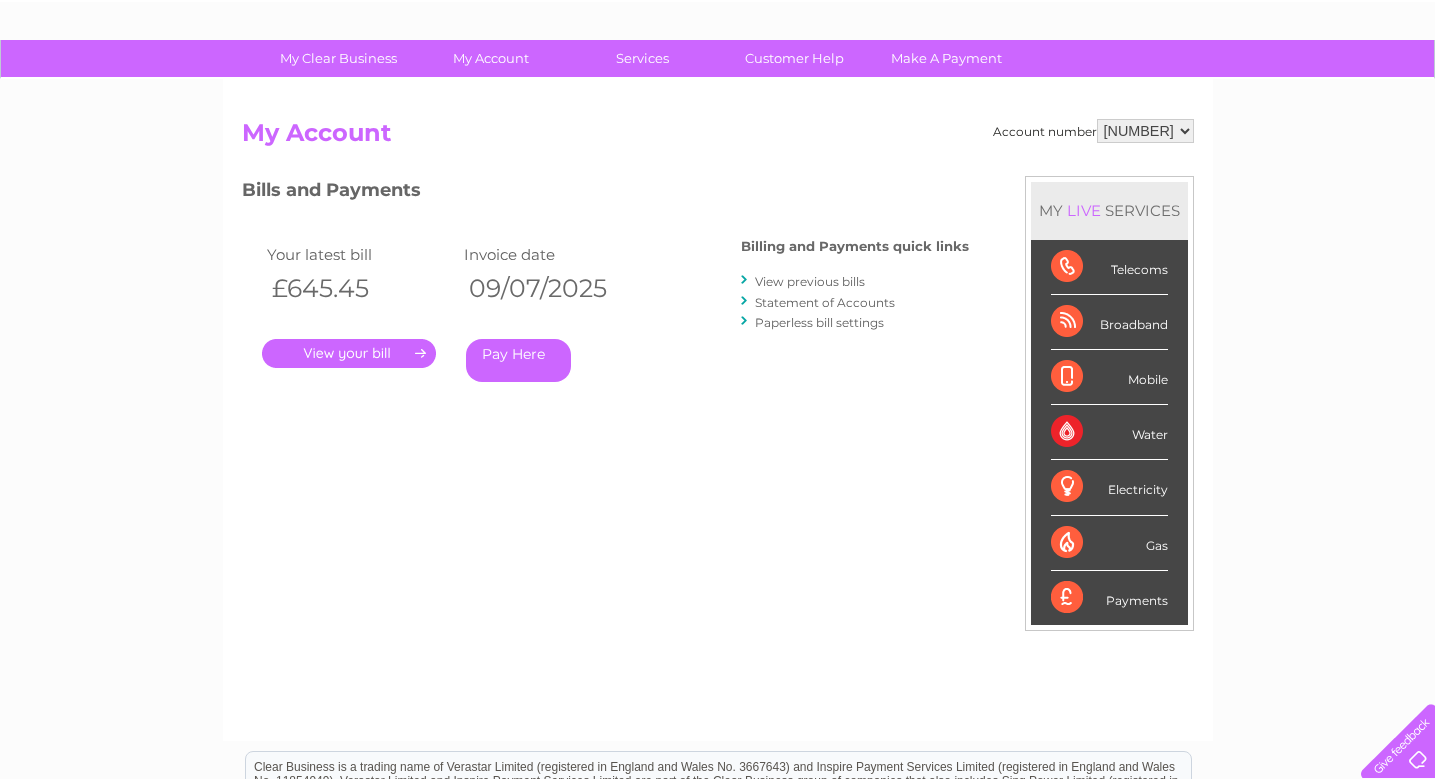 scroll, scrollTop: 63, scrollLeft: 0, axis: vertical 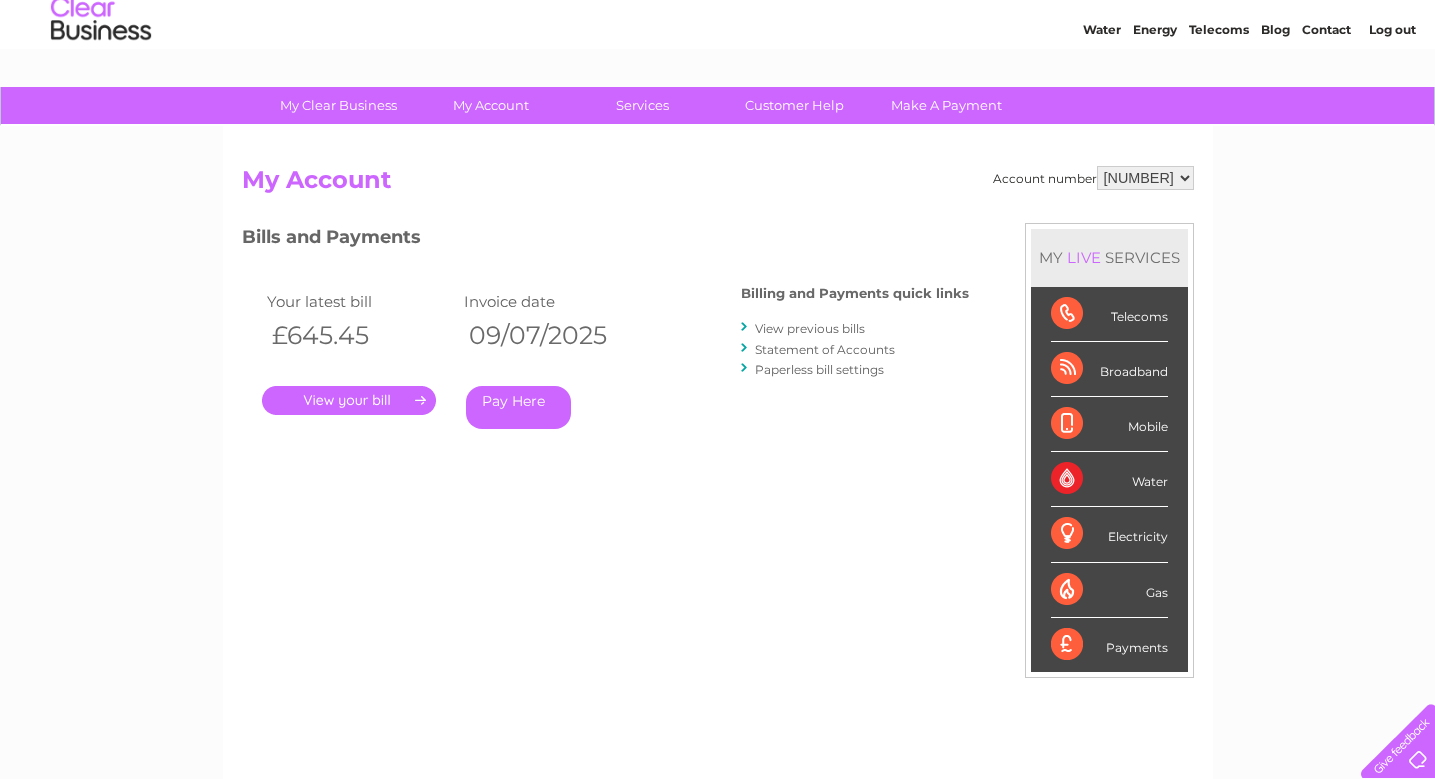 click on "." at bounding box center (349, 400) 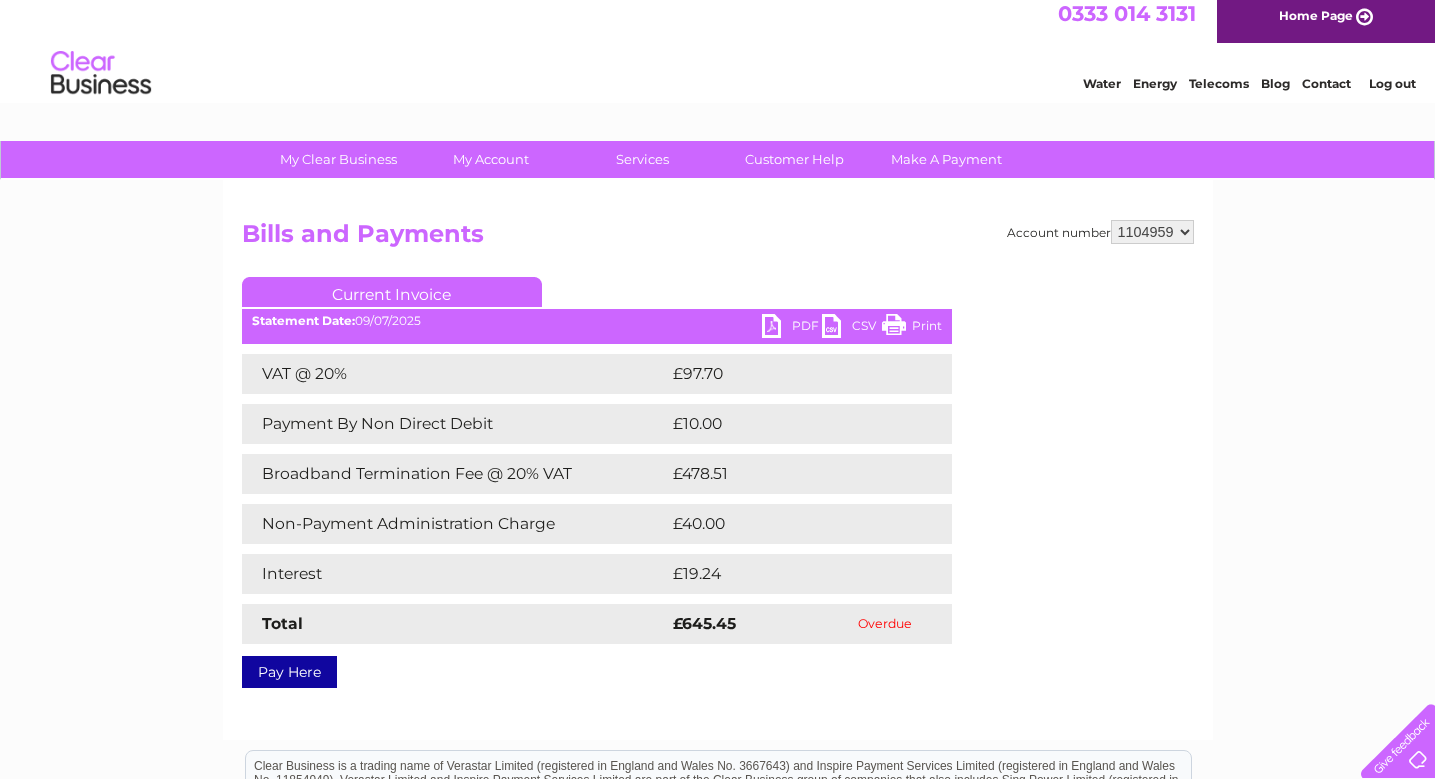 scroll, scrollTop: 0, scrollLeft: 0, axis: both 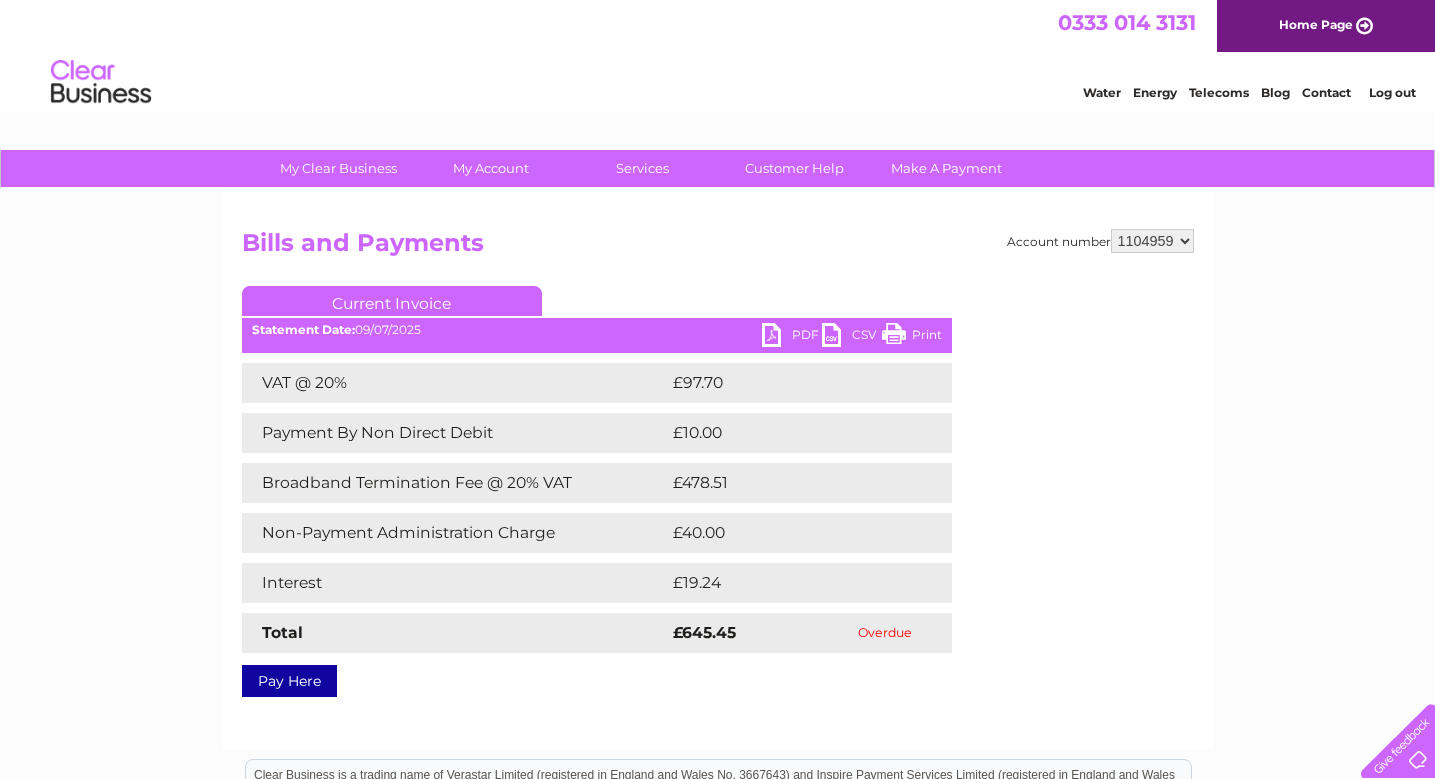click on "PDF" at bounding box center (792, 337) 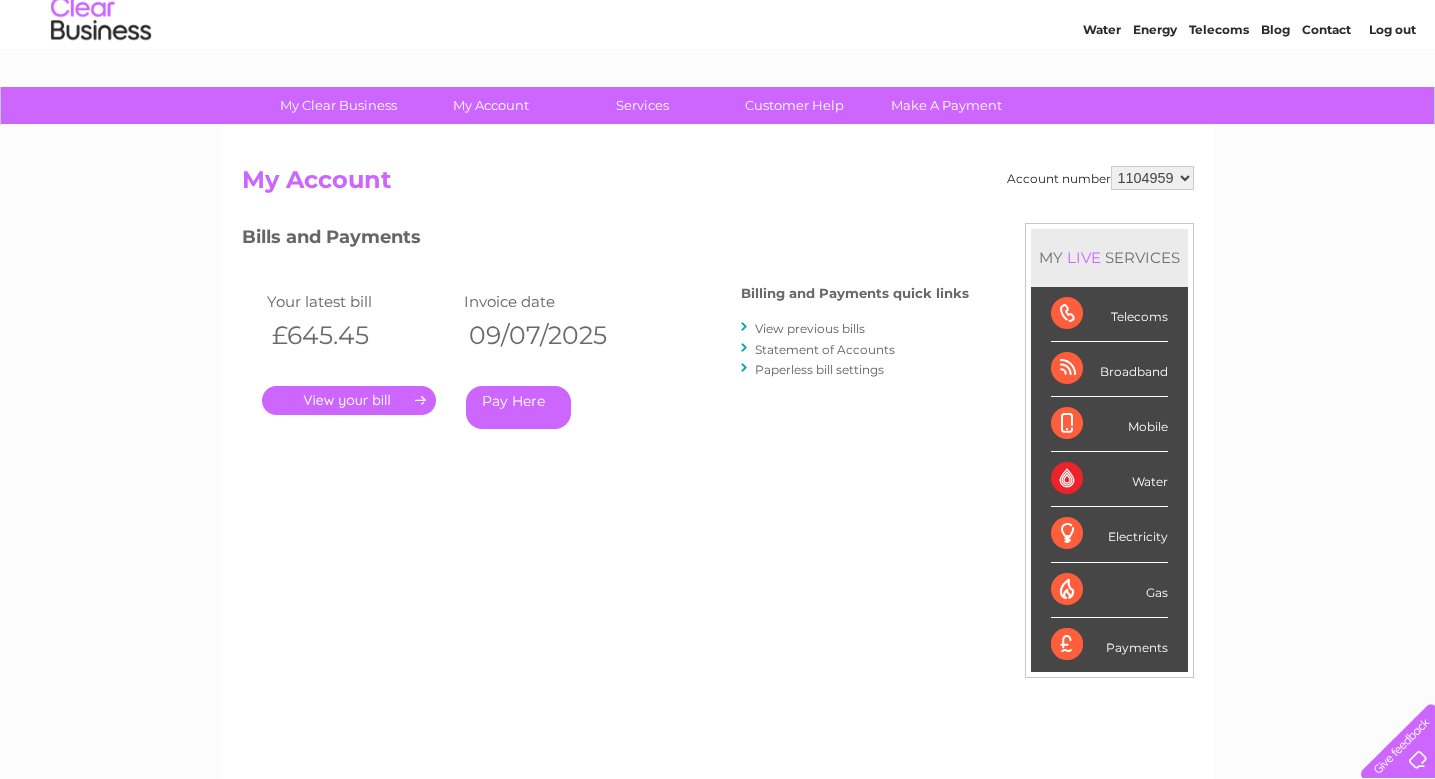 scroll, scrollTop: 0, scrollLeft: 0, axis: both 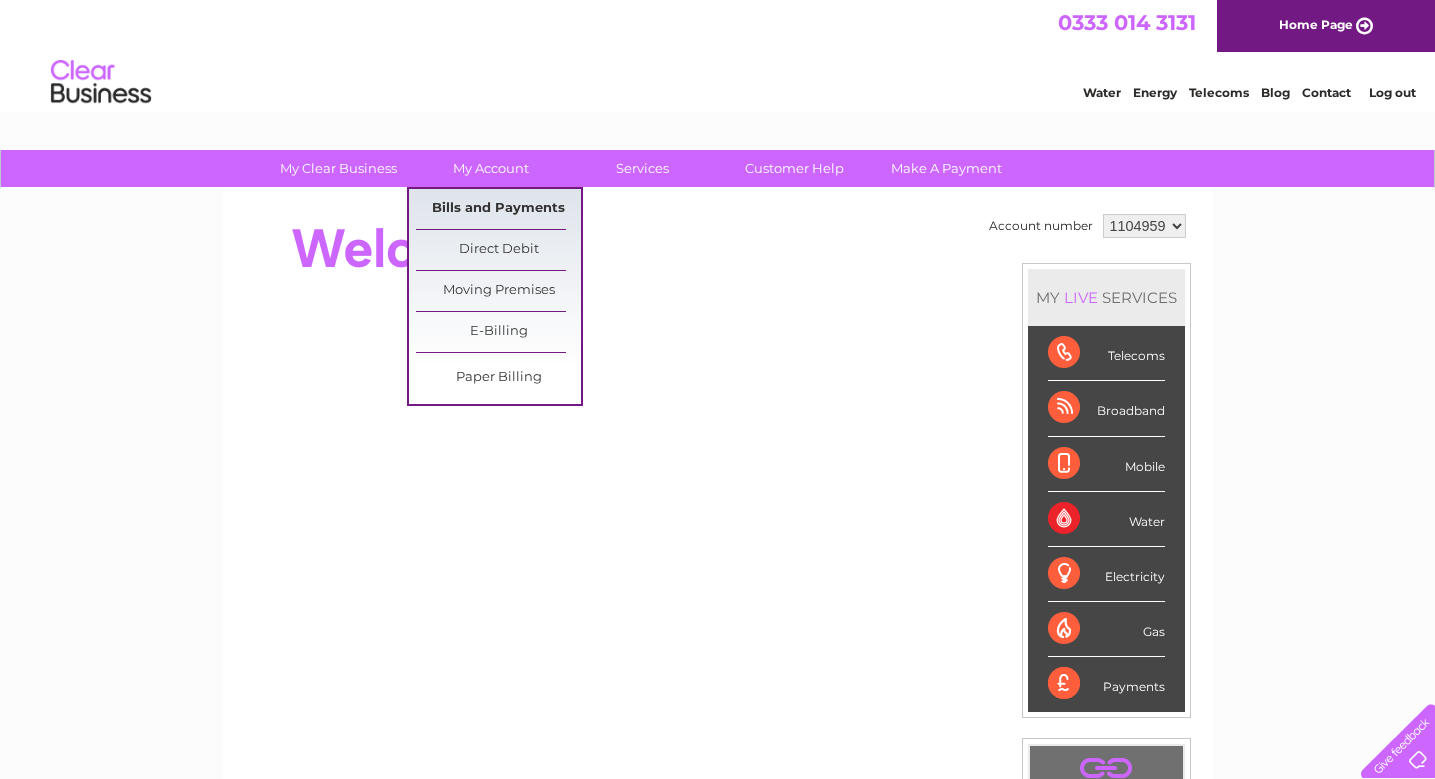 click on "Bills and Payments" at bounding box center [498, 209] 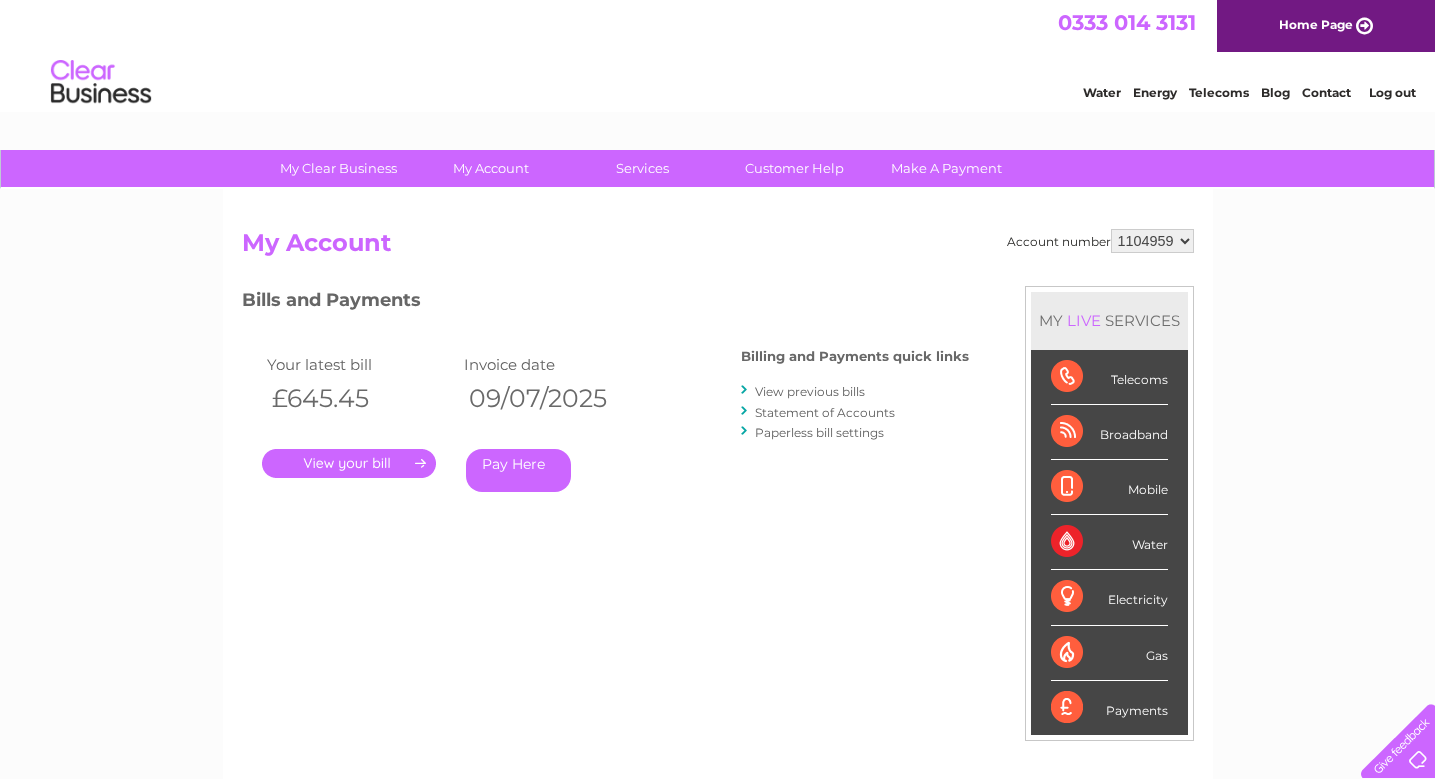 scroll, scrollTop: 0, scrollLeft: 0, axis: both 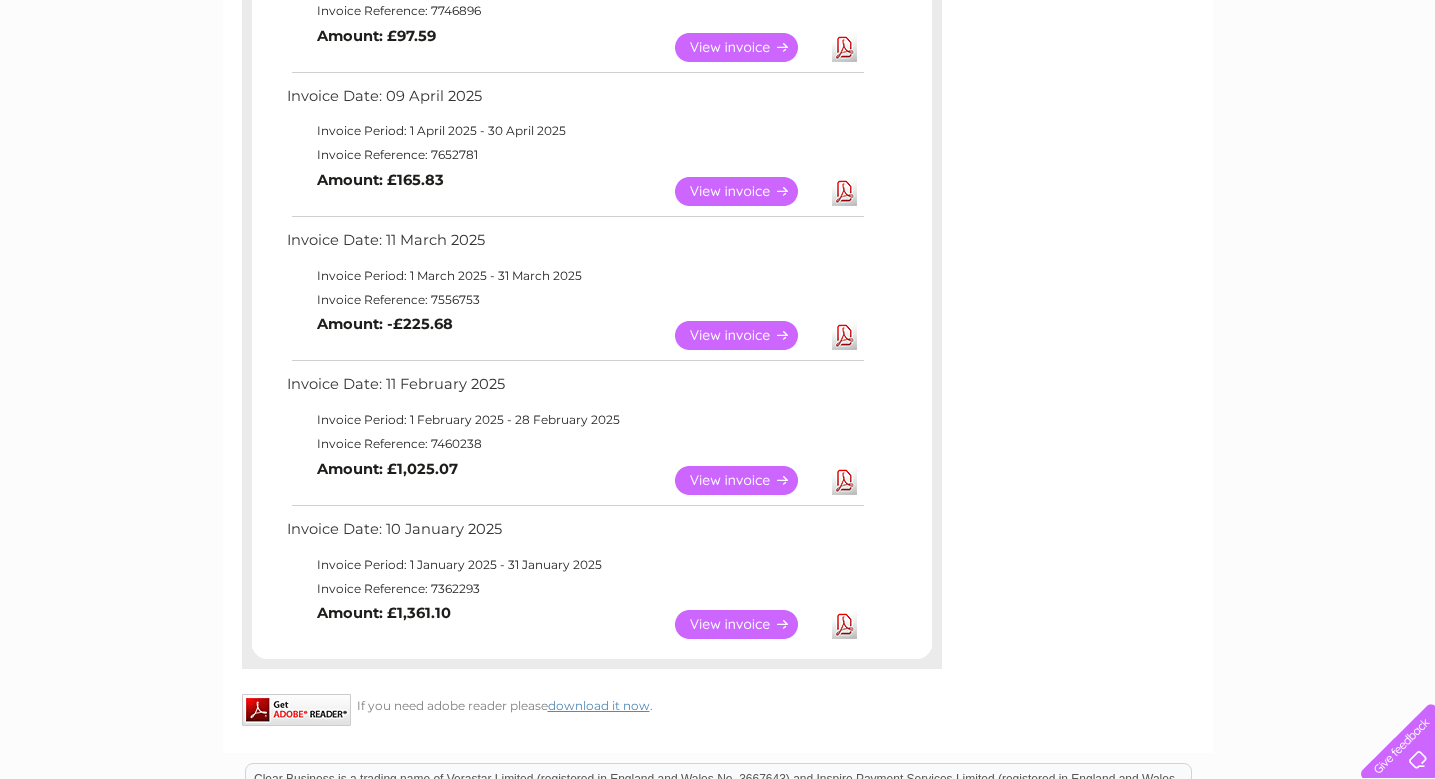 click on "View" at bounding box center (748, 480) 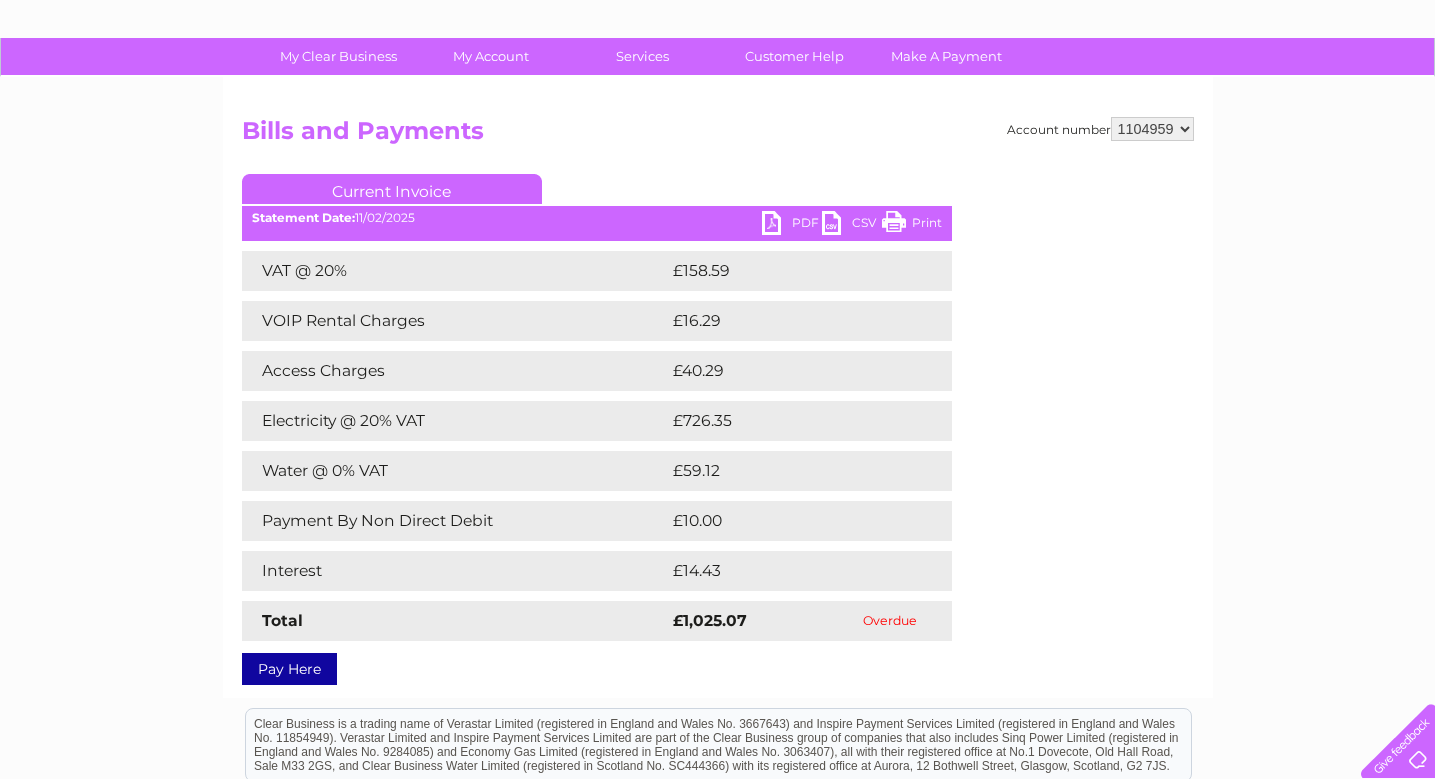 scroll, scrollTop: 114, scrollLeft: 0, axis: vertical 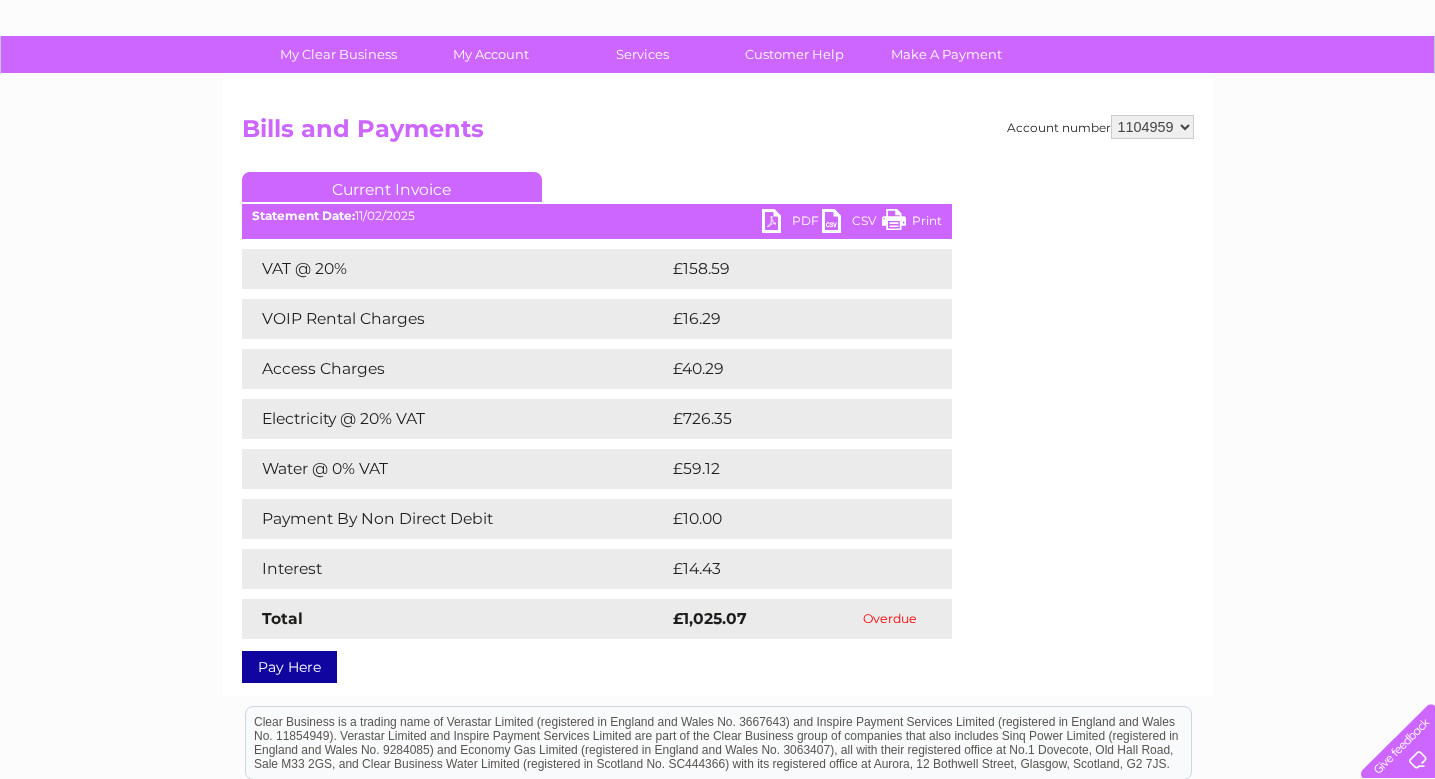 click on "PDF" at bounding box center (792, 223) 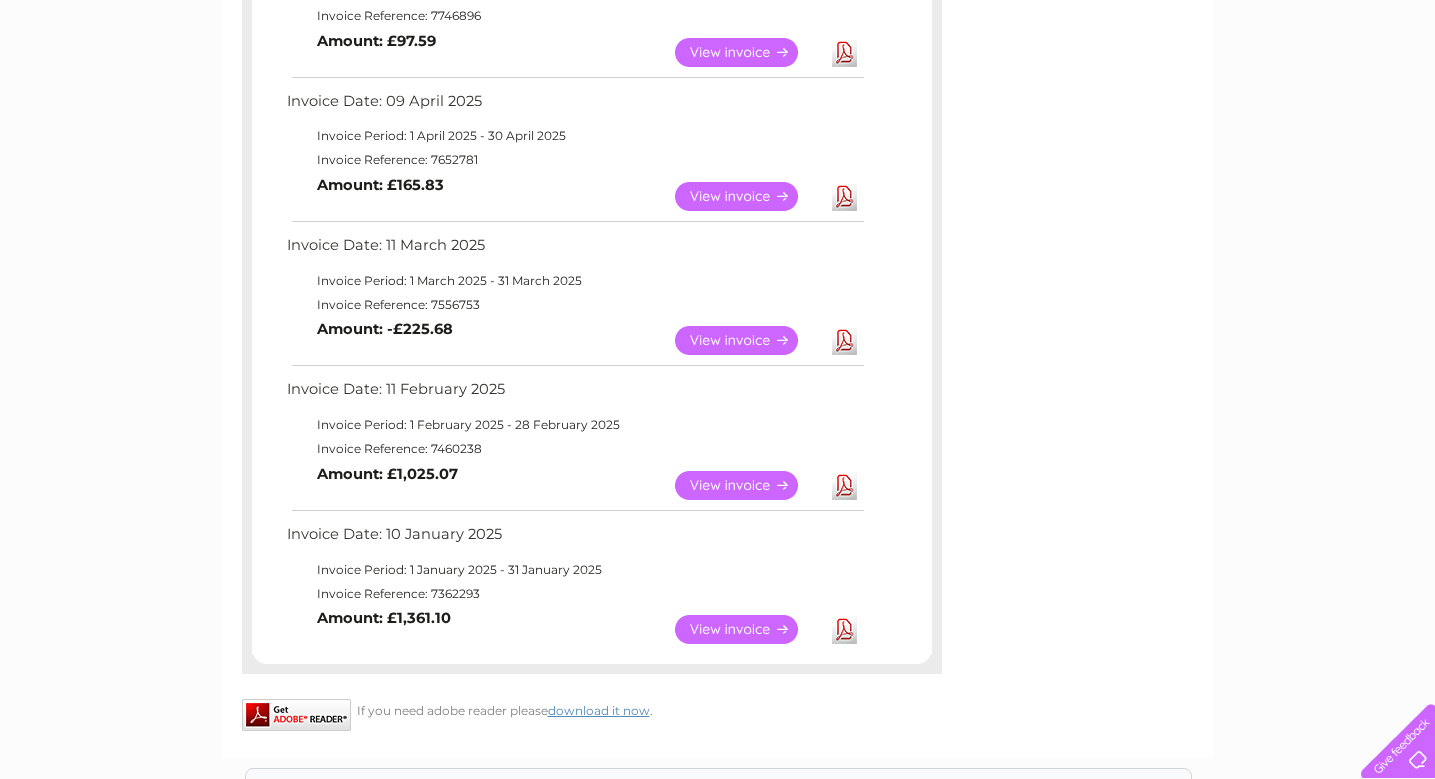 scroll, scrollTop: 0, scrollLeft: 0, axis: both 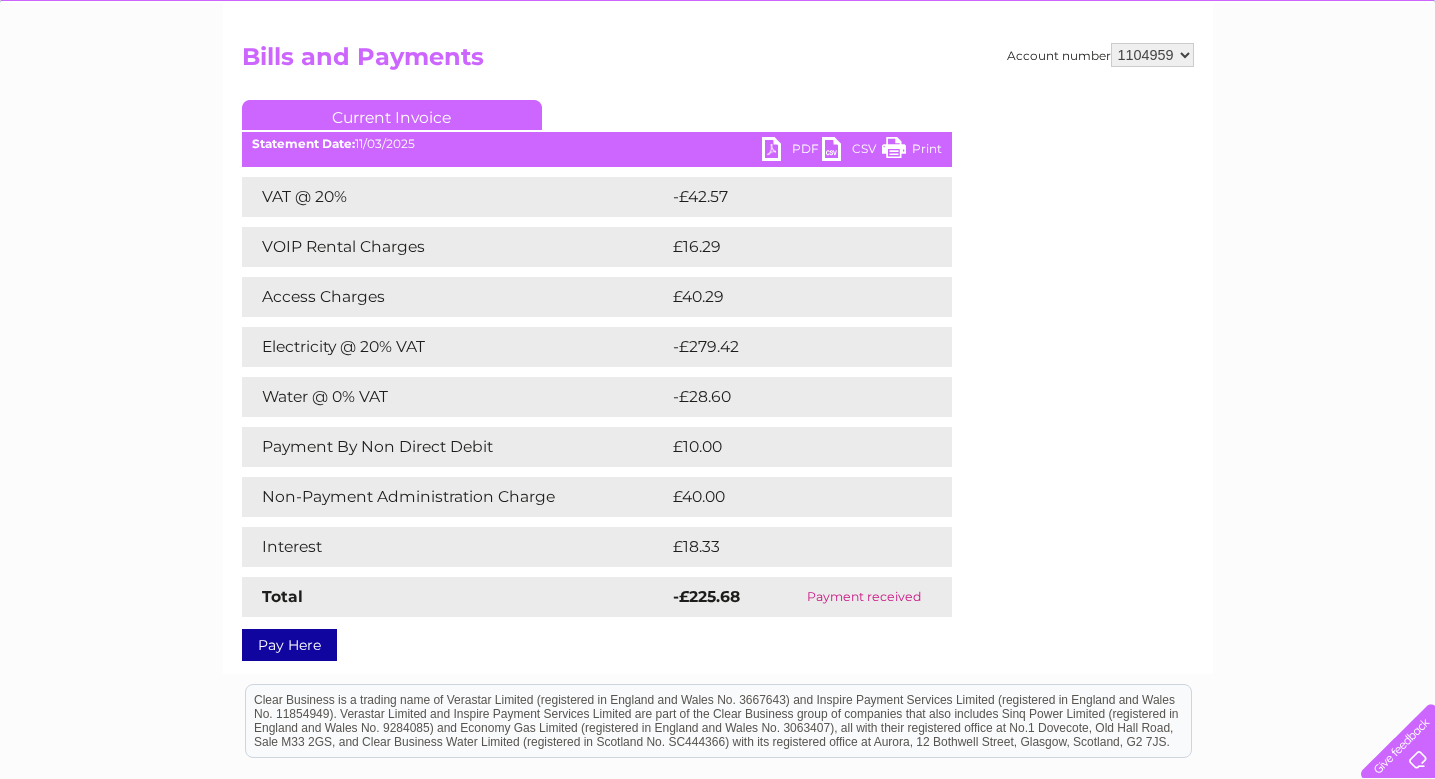 click on "PDF" at bounding box center (792, 151) 